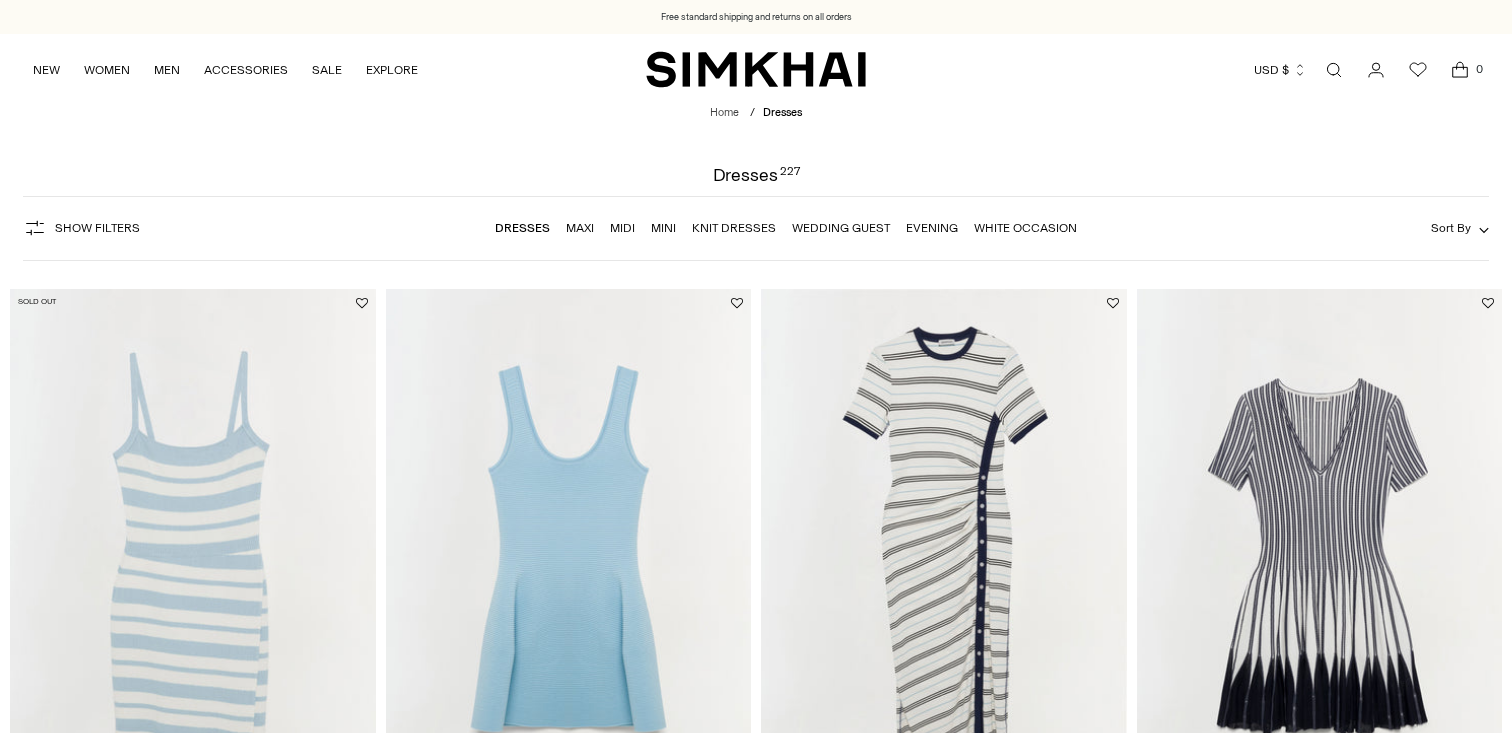 scroll, scrollTop: 0, scrollLeft: 0, axis: both 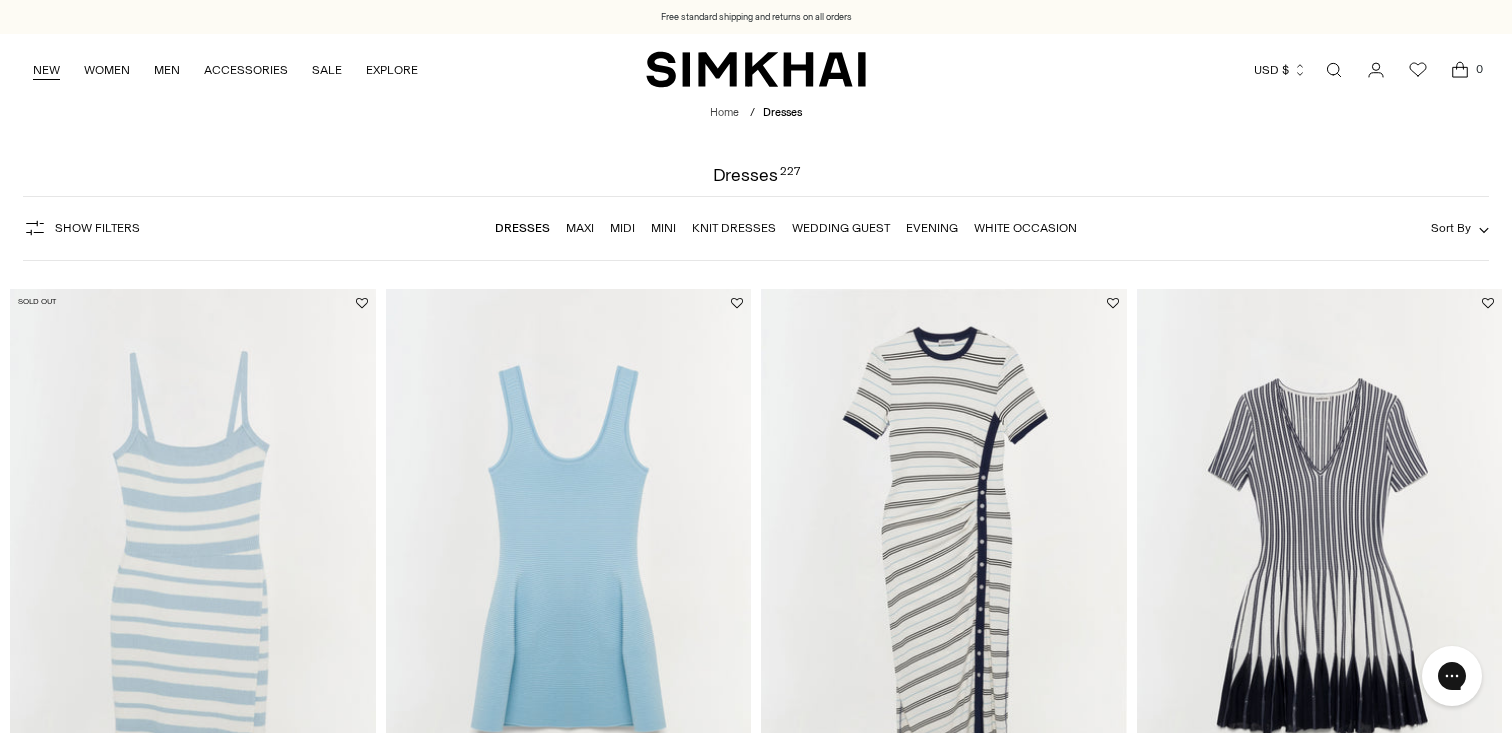 click on "NEW" at bounding box center [46, 70] 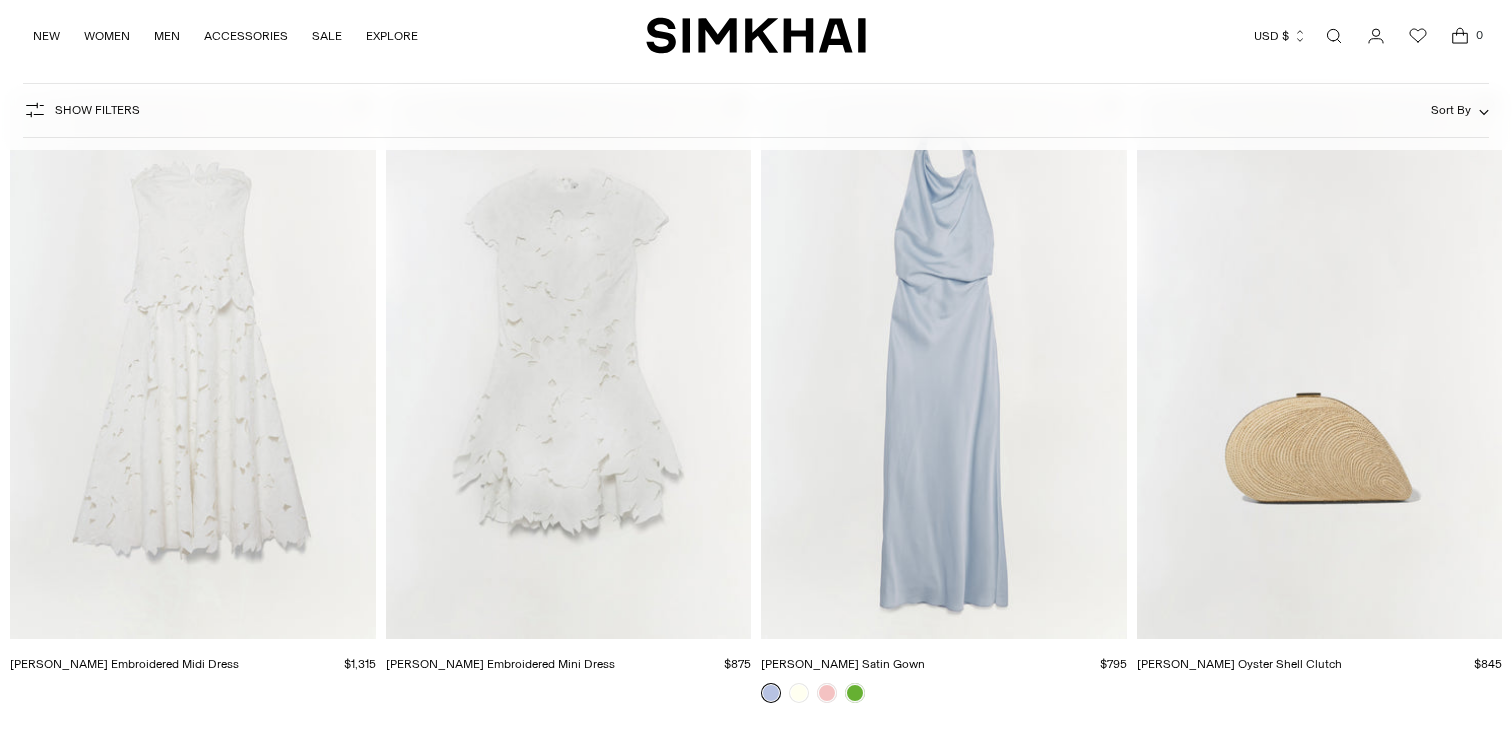 scroll, scrollTop: 193, scrollLeft: 0, axis: vertical 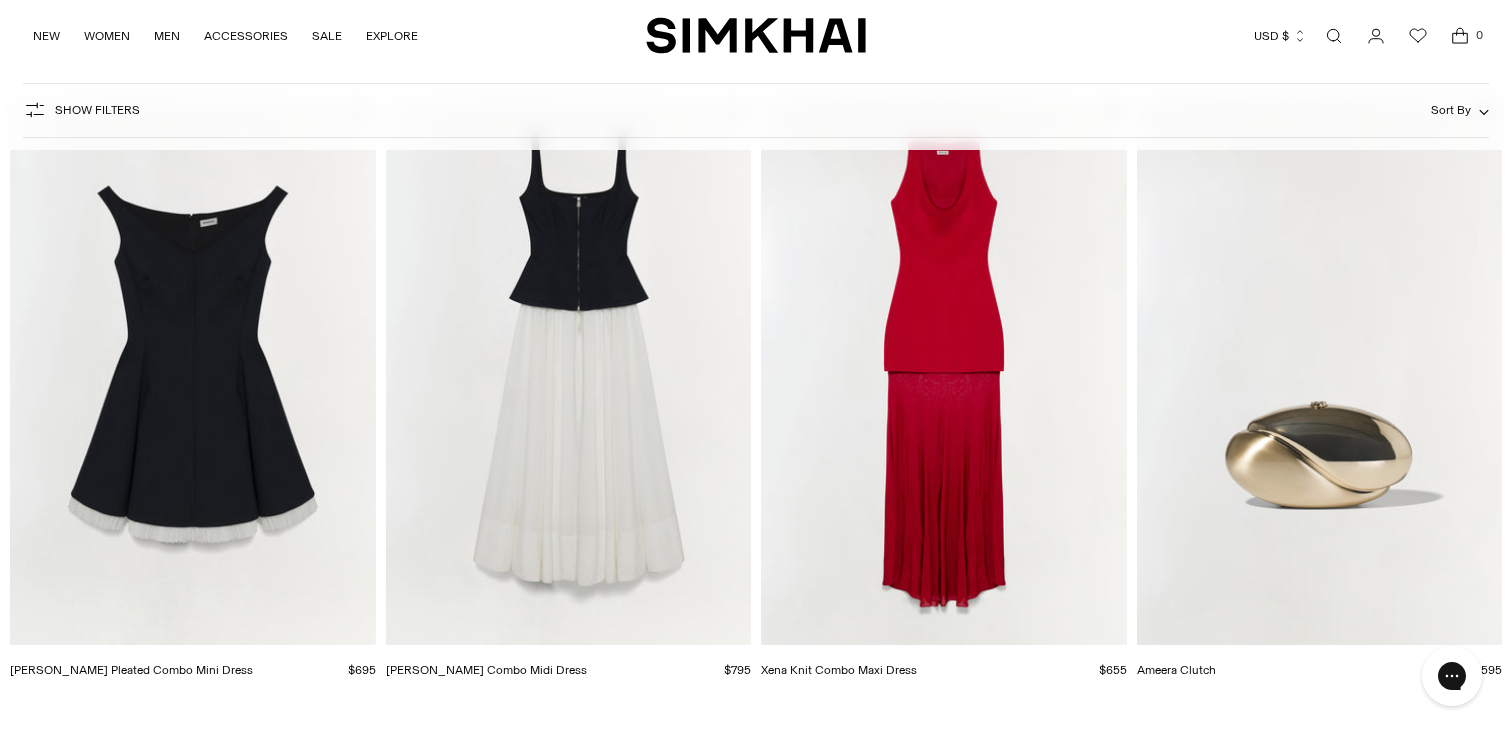 click at bounding box center [0, 0] 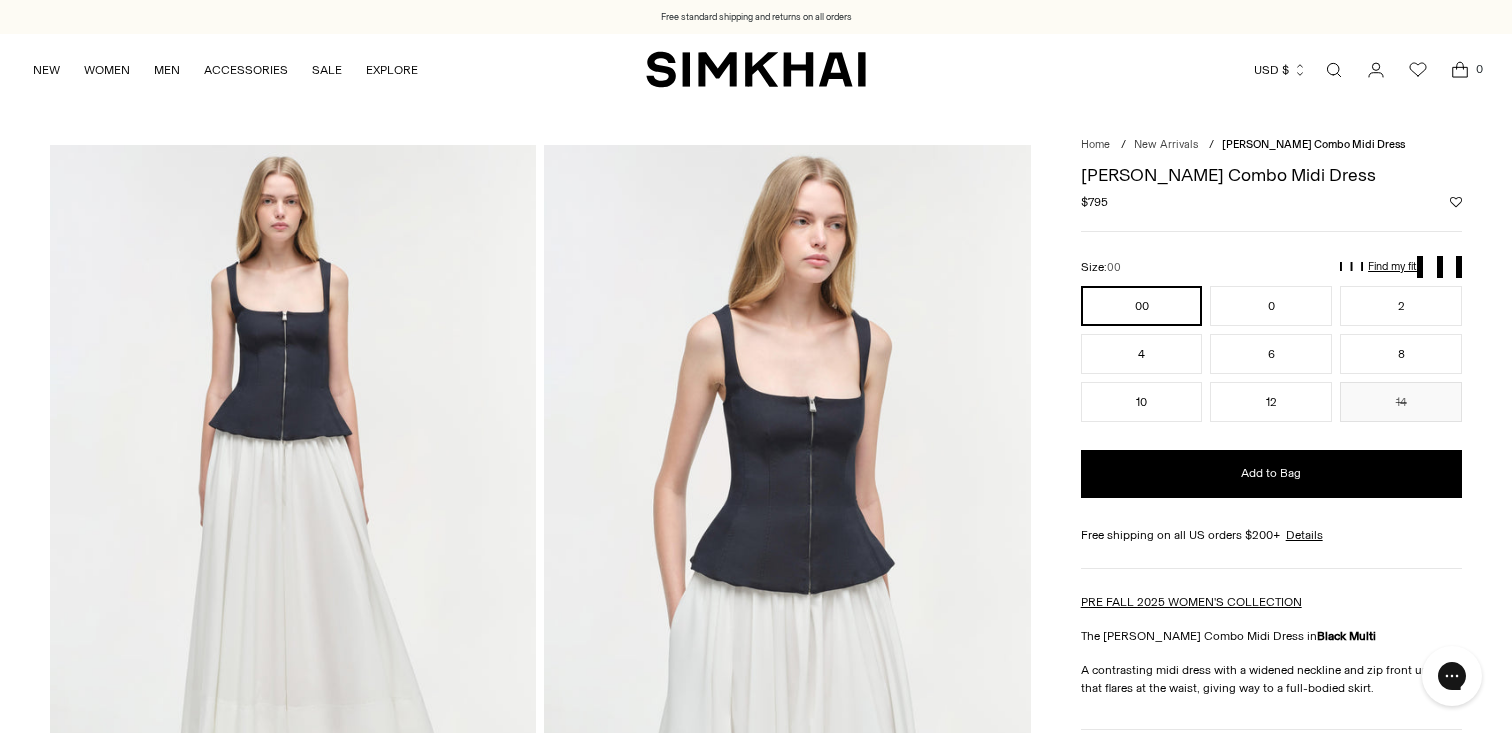 scroll, scrollTop: 0, scrollLeft: 0, axis: both 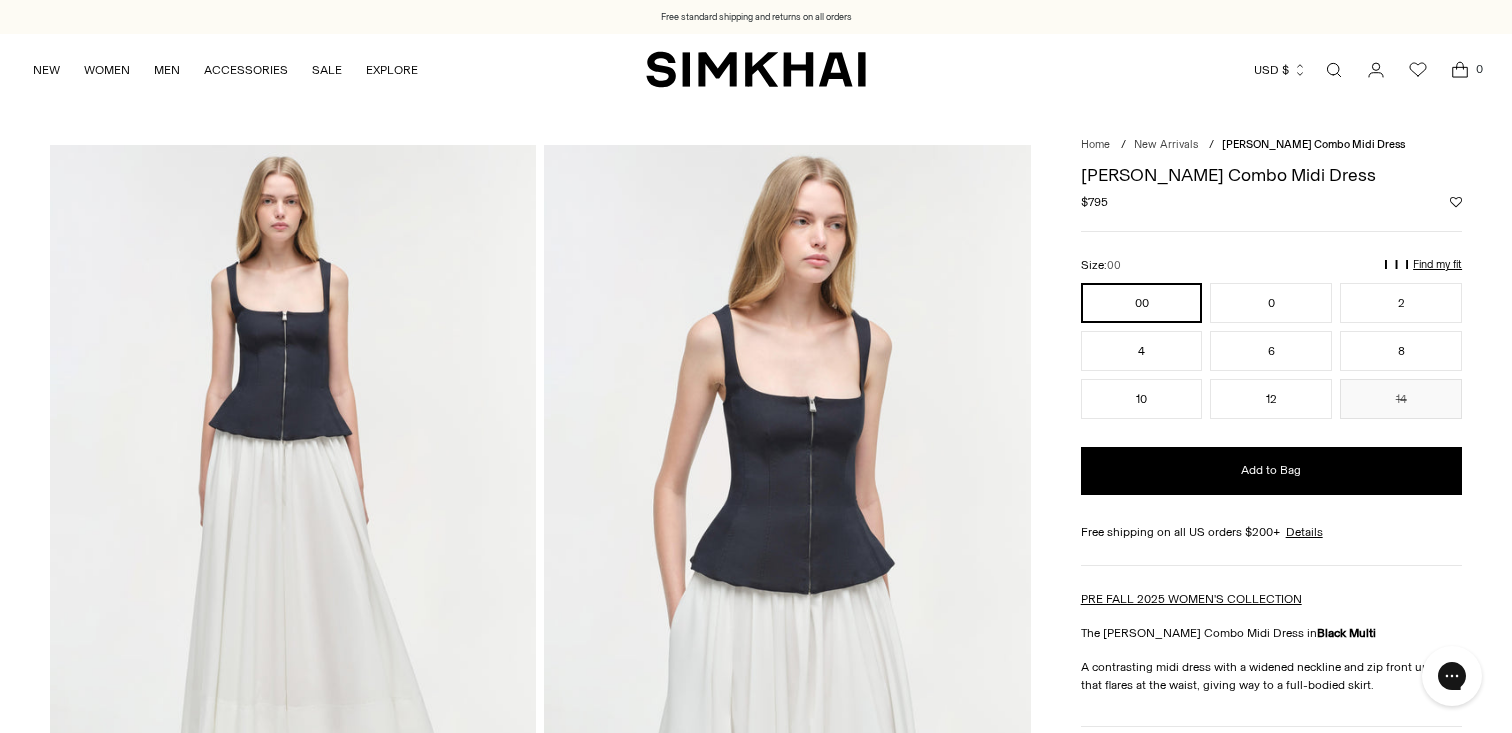 click at bounding box center (787, 510) 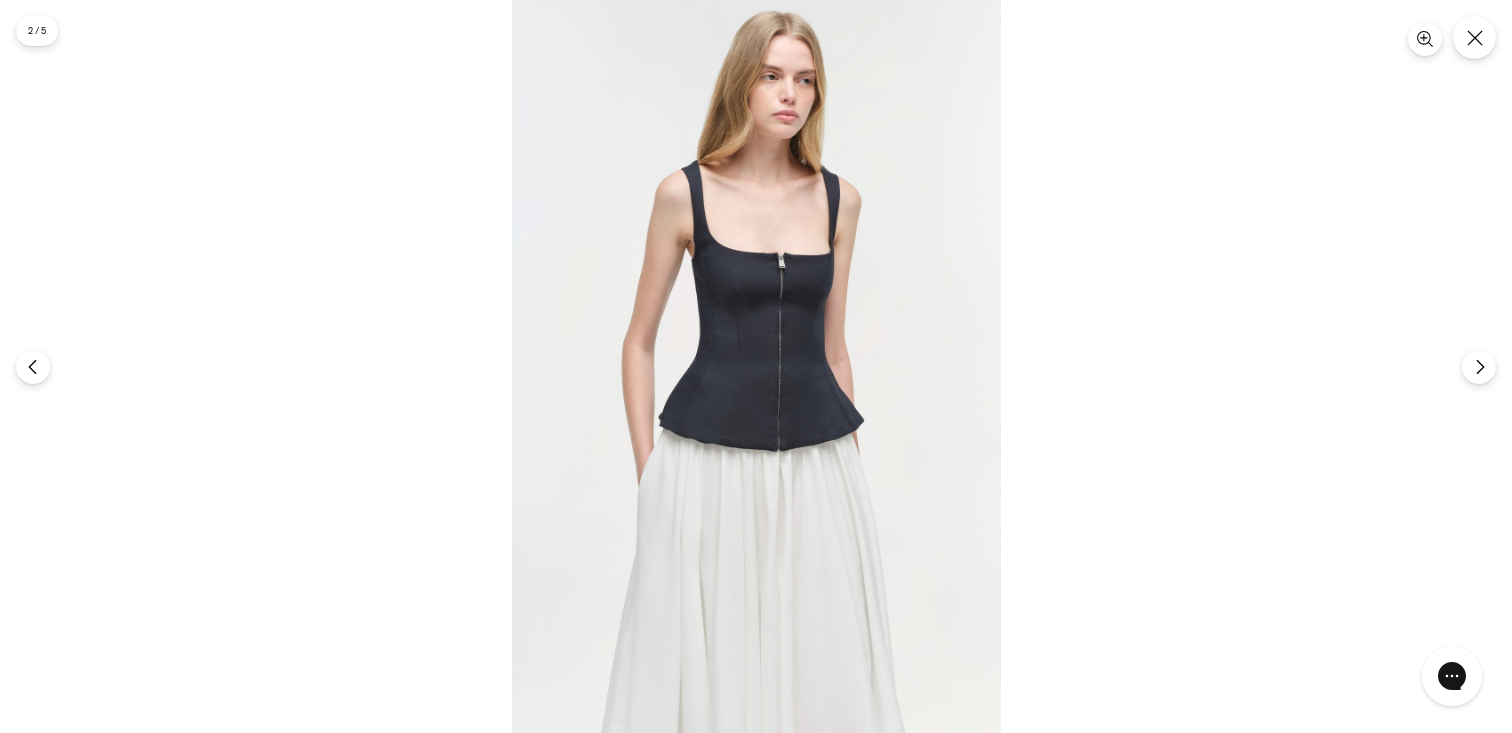scroll, scrollTop: 0, scrollLeft: 0, axis: both 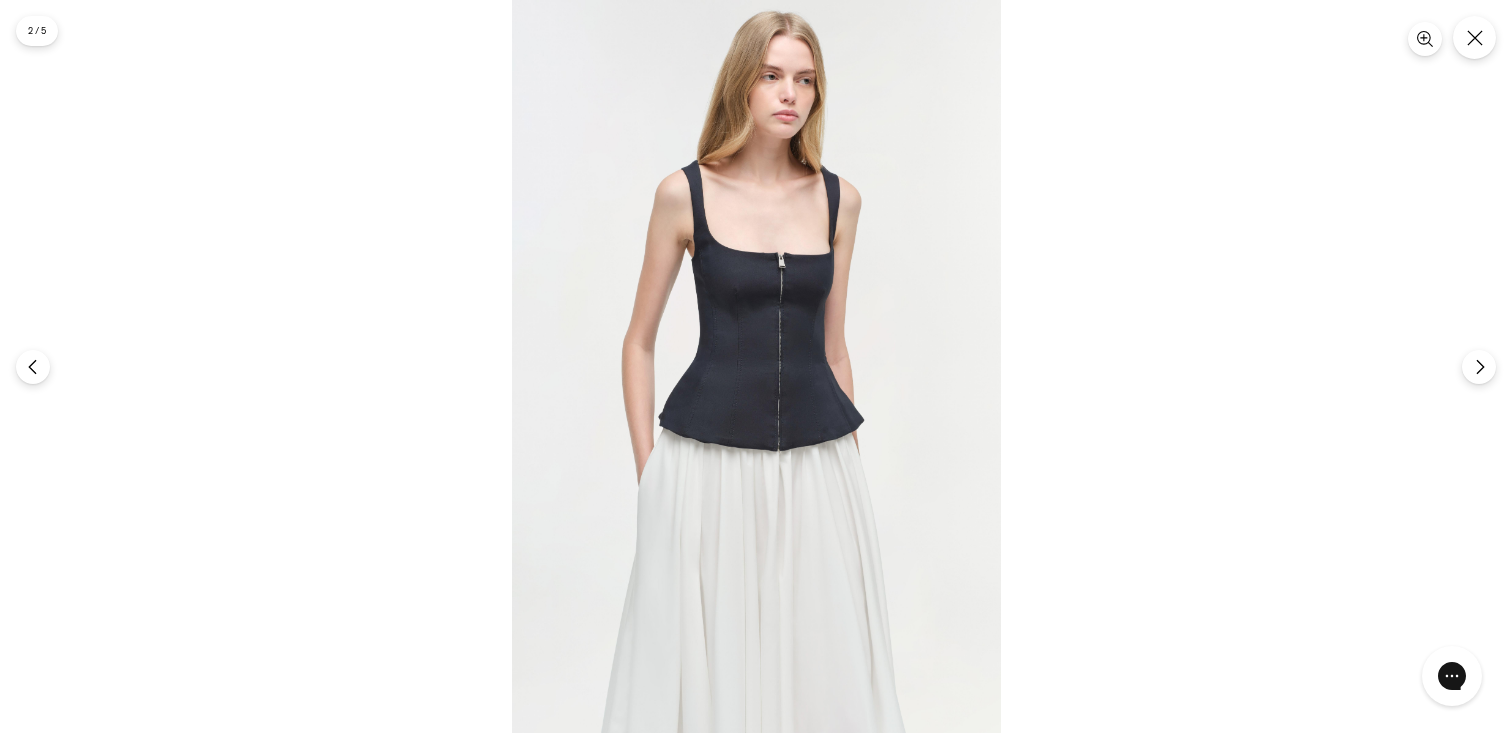 click at bounding box center [756, 366] 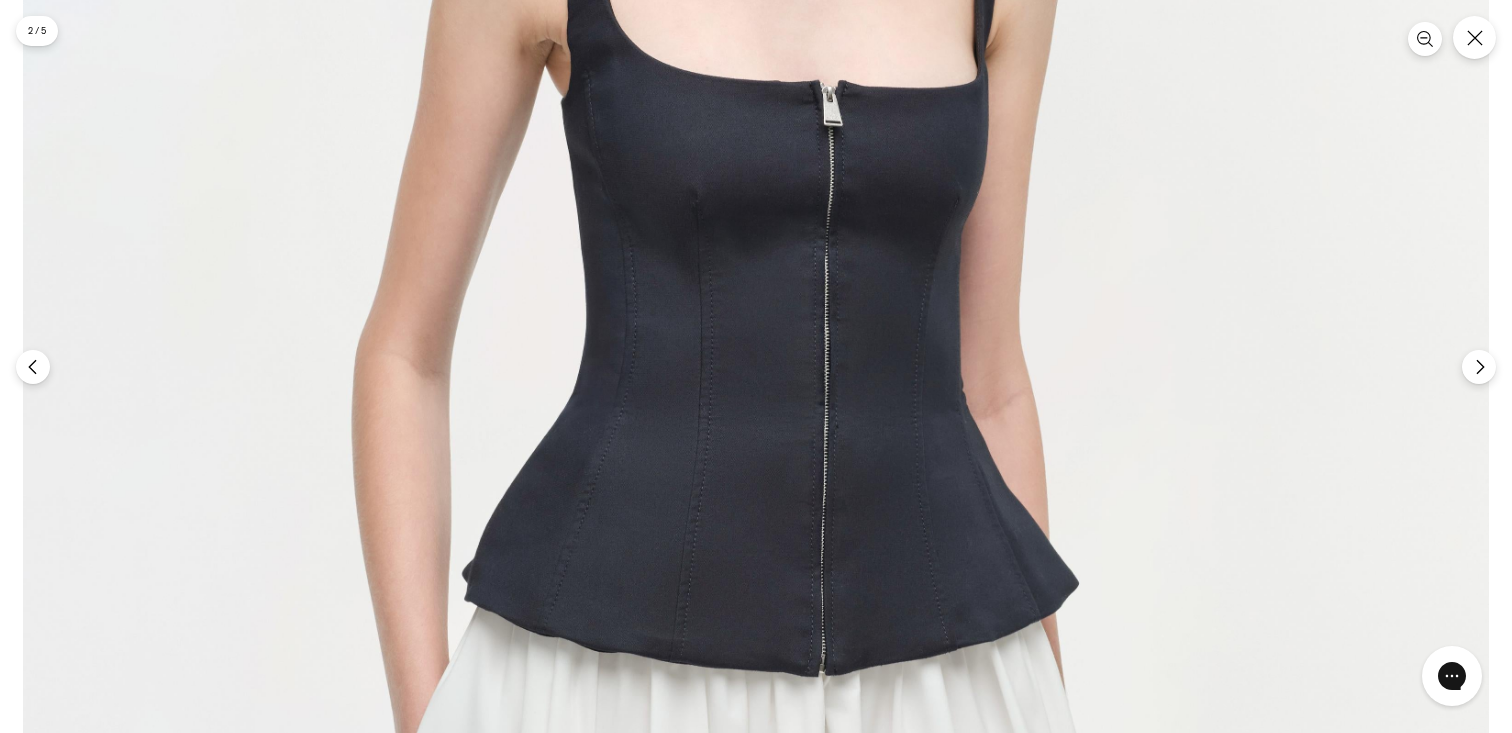 click at bounding box center (756, 422) 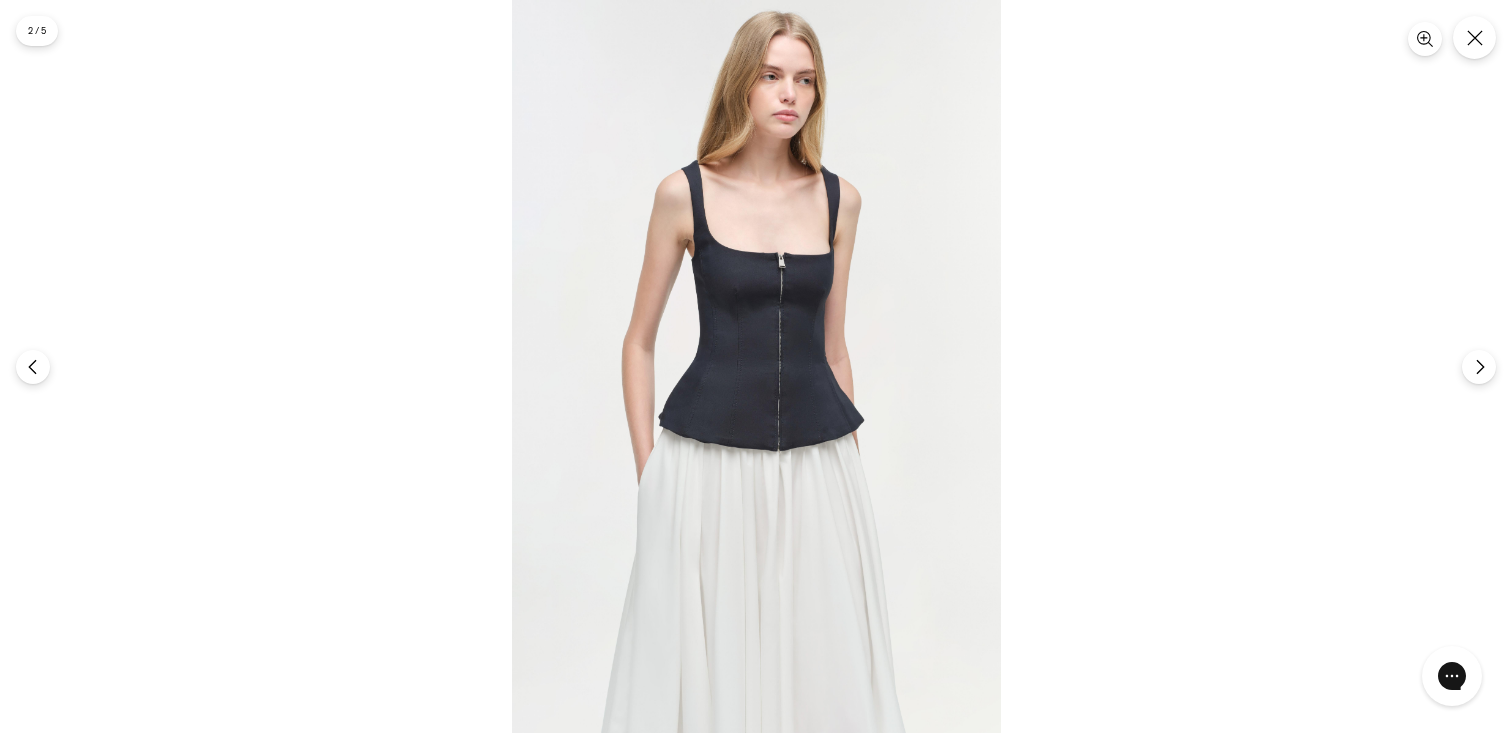 click at bounding box center (756, 366) 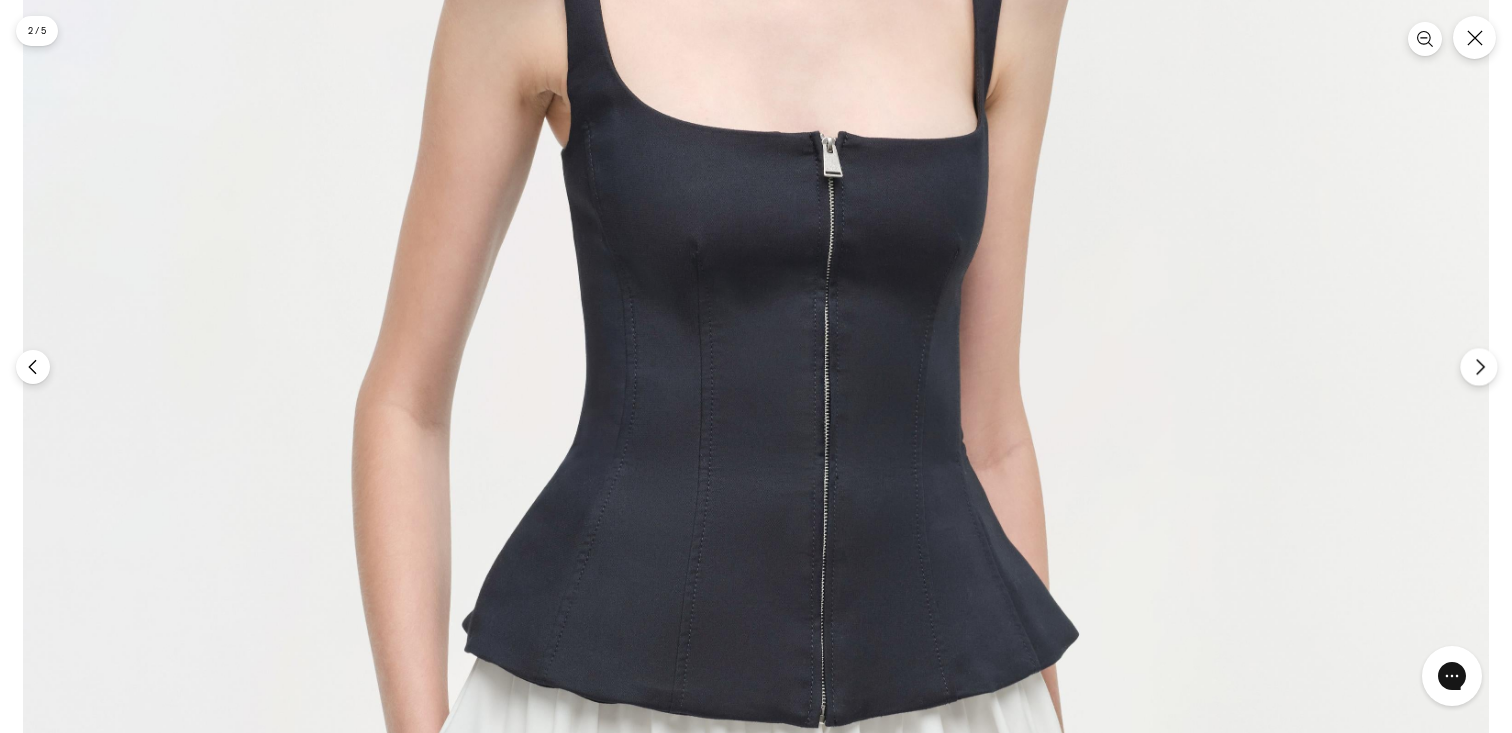 click at bounding box center [1478, 366] 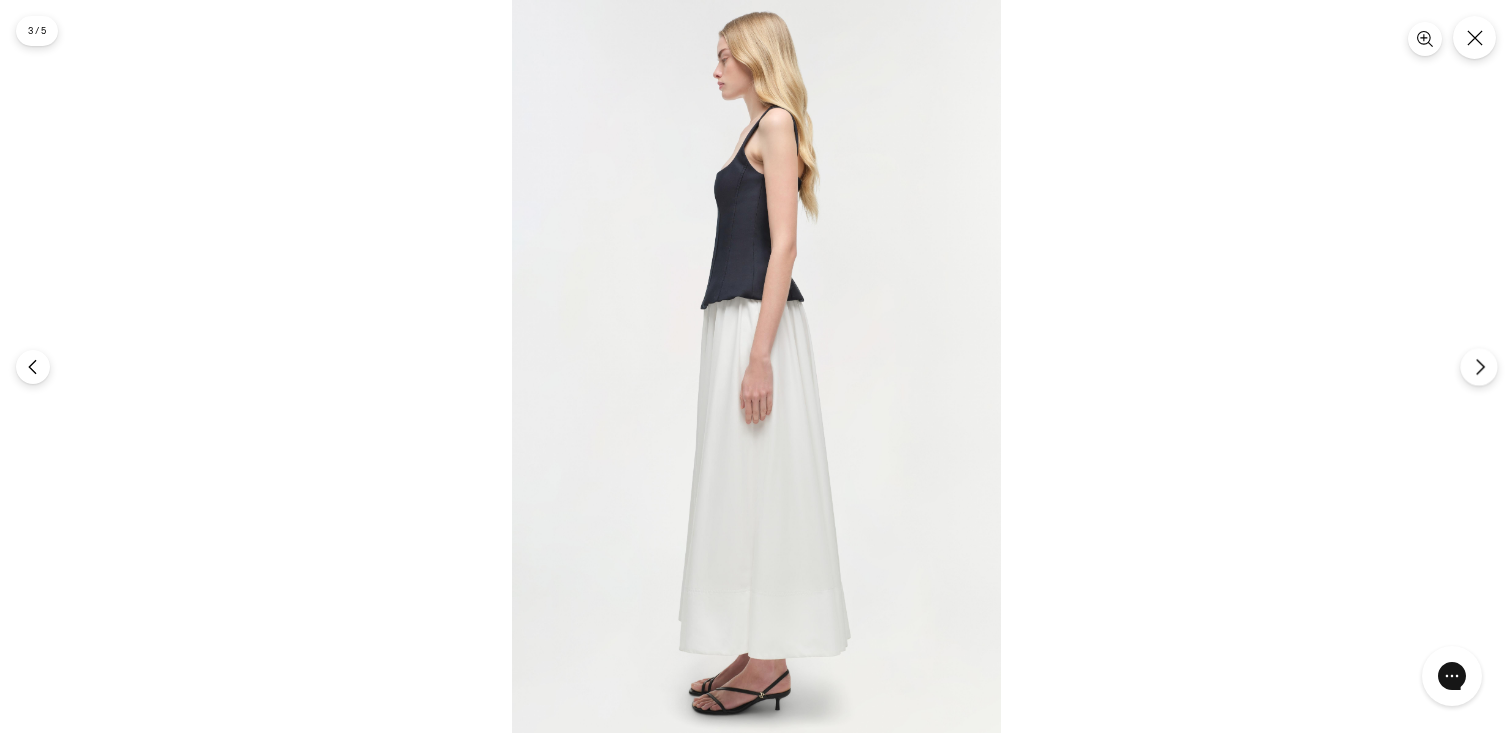 click at bounding box center (1478, 366) 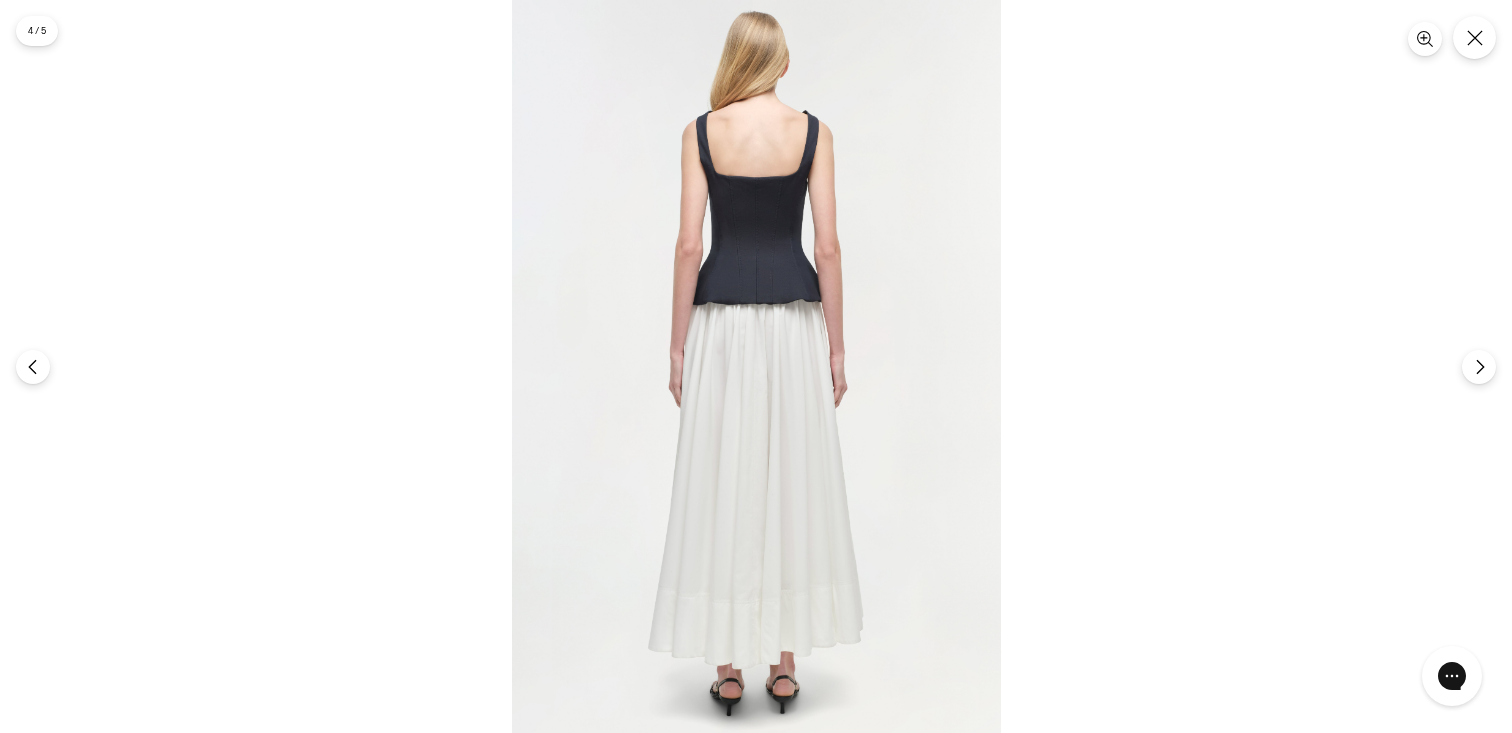 click at bounding box center [756, 366] 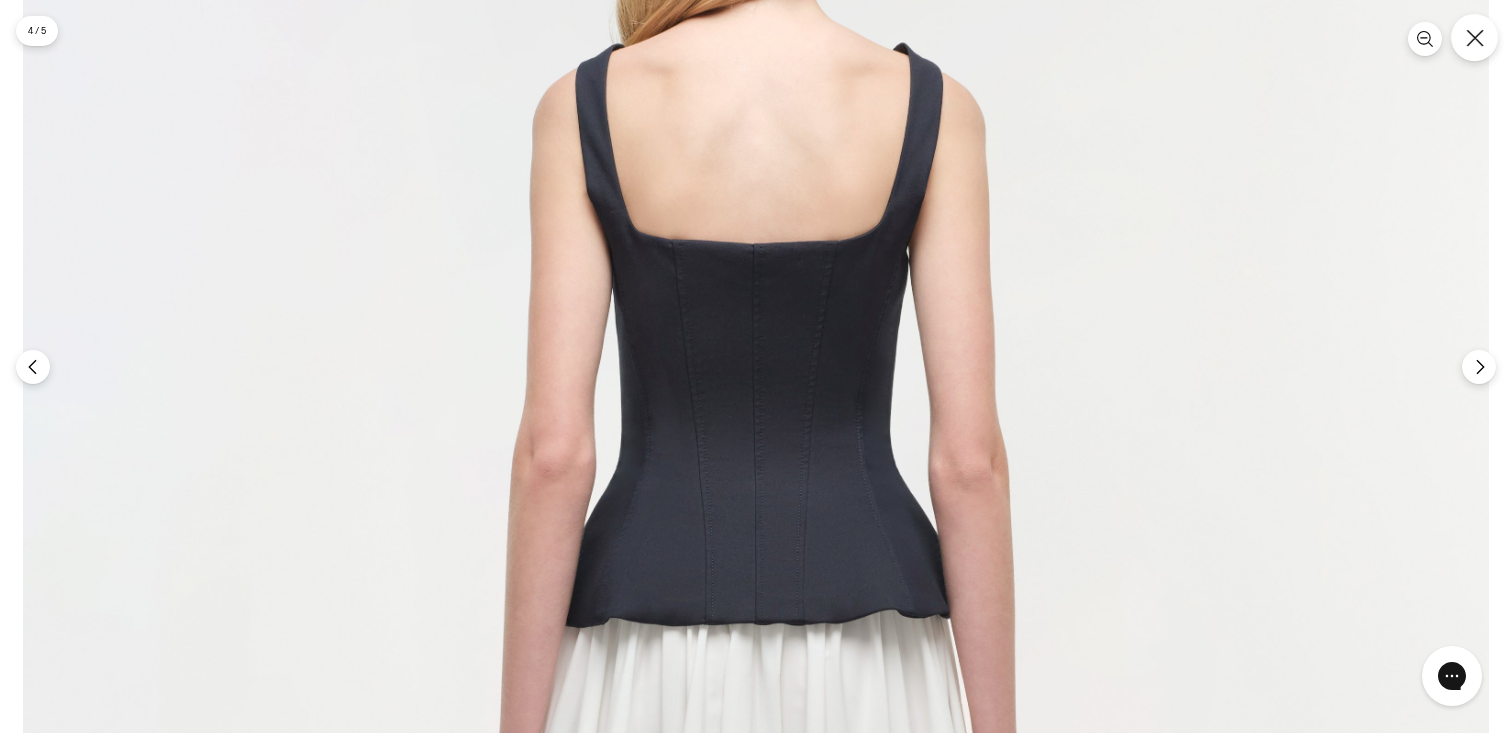 click 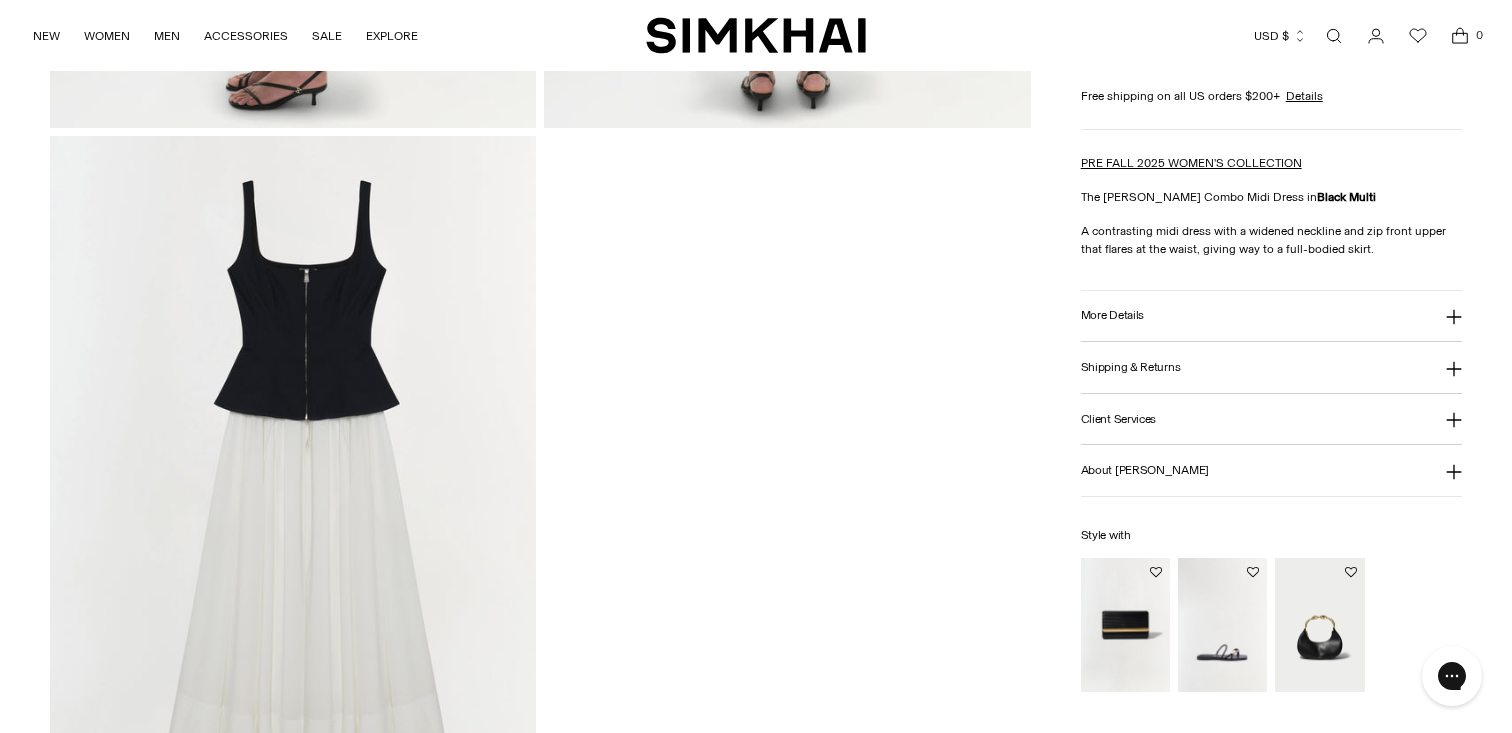 scroll, scrollTop: 1498, scrollLeft: 0, axis: vertical 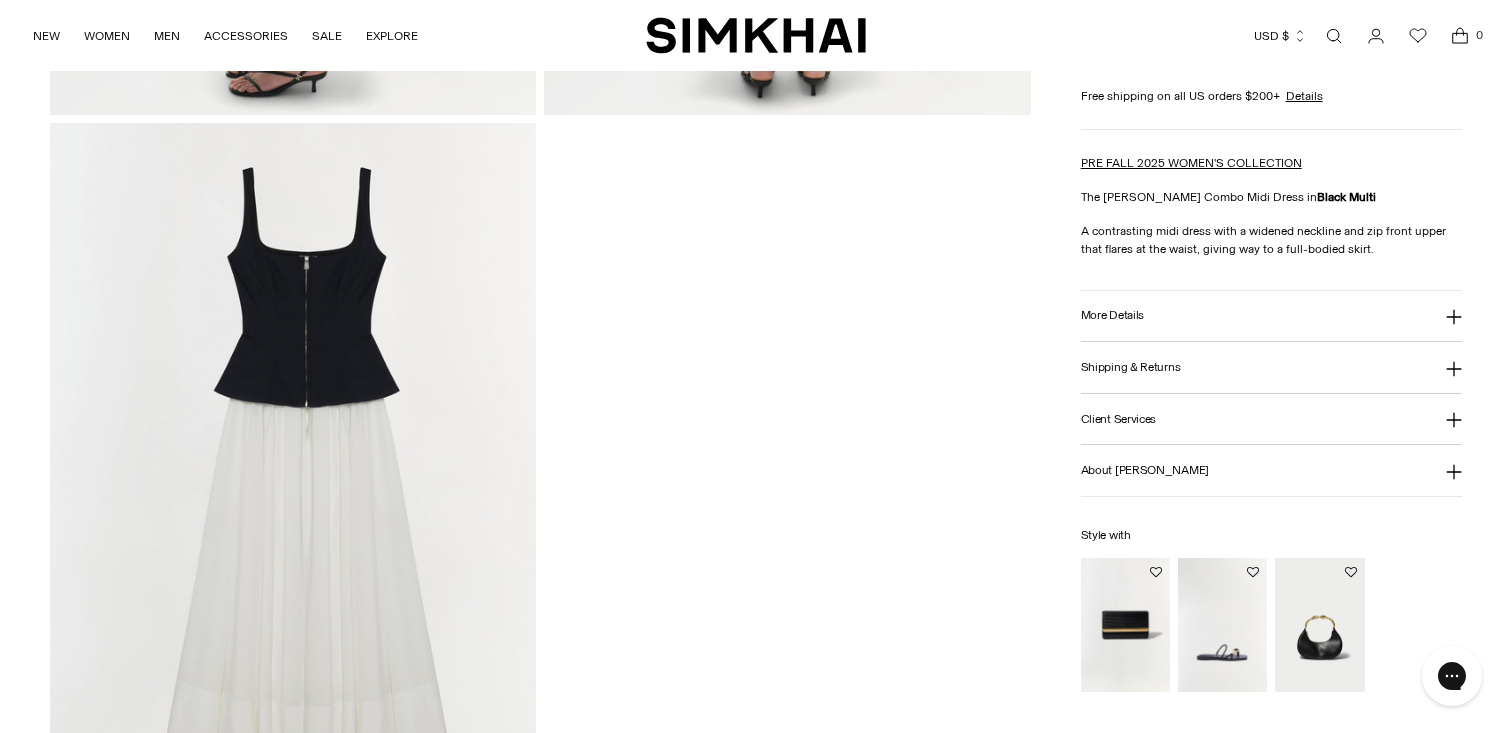 click at bounding box center [293, 488] 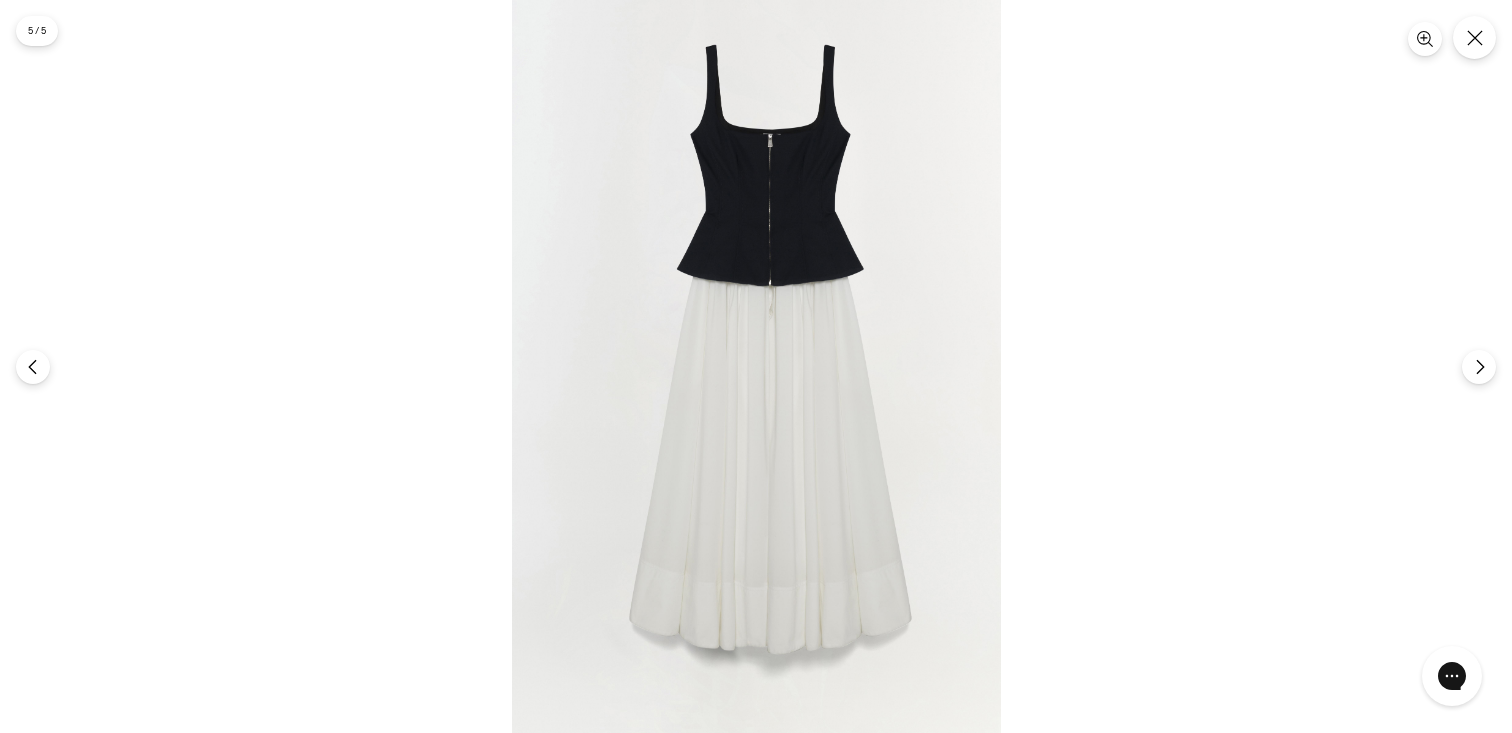 click at bounding box center [756, 366] 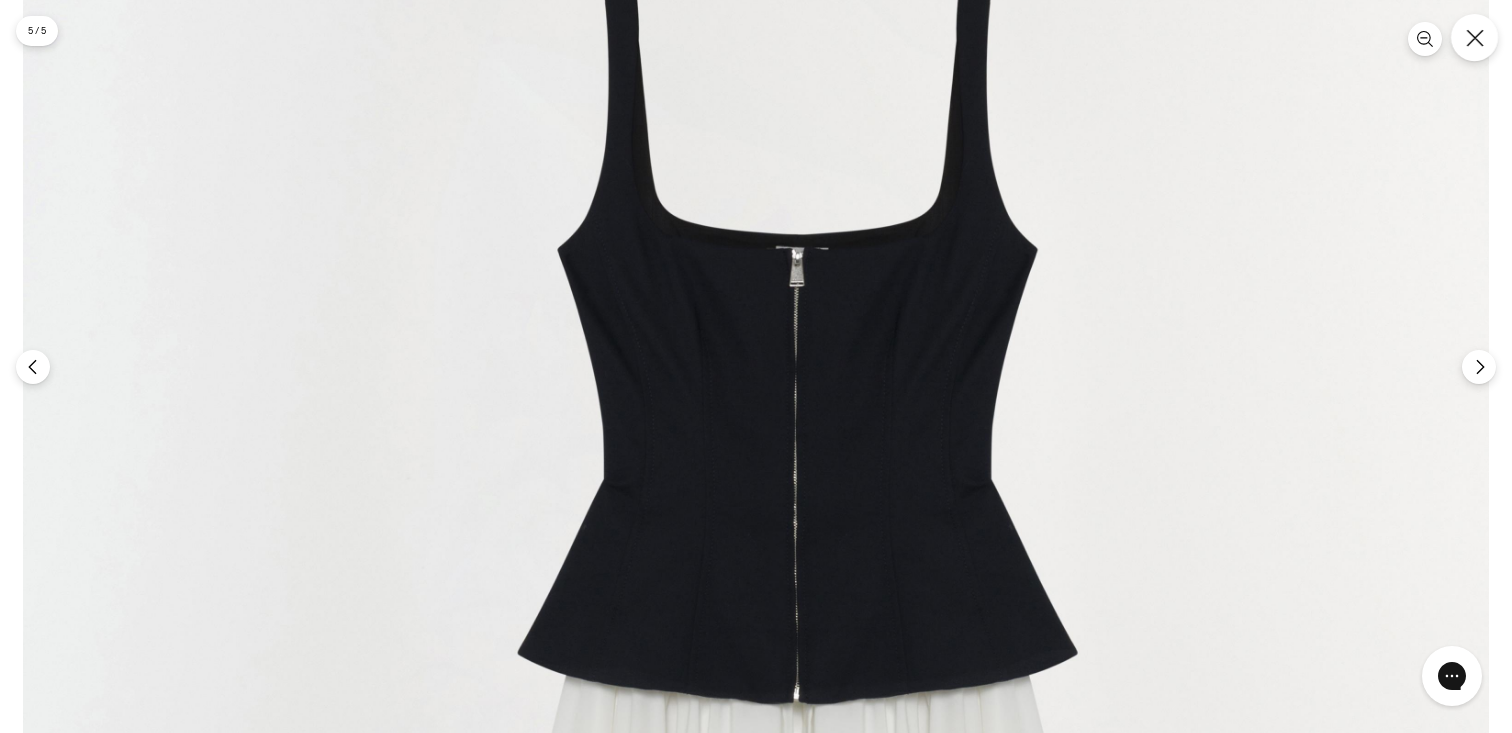 click 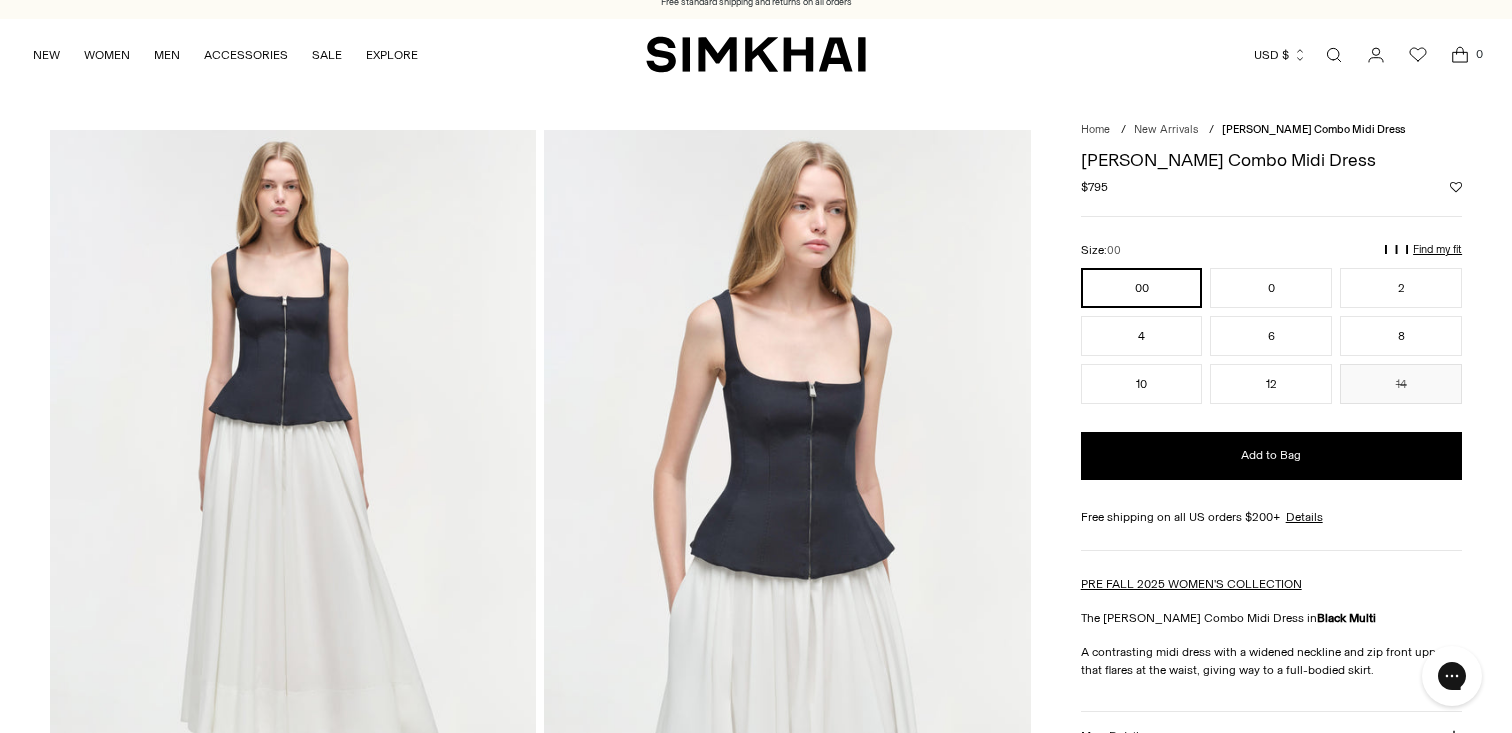 scroll, scrollTop: 0, scrollLeft: 0, axis: both 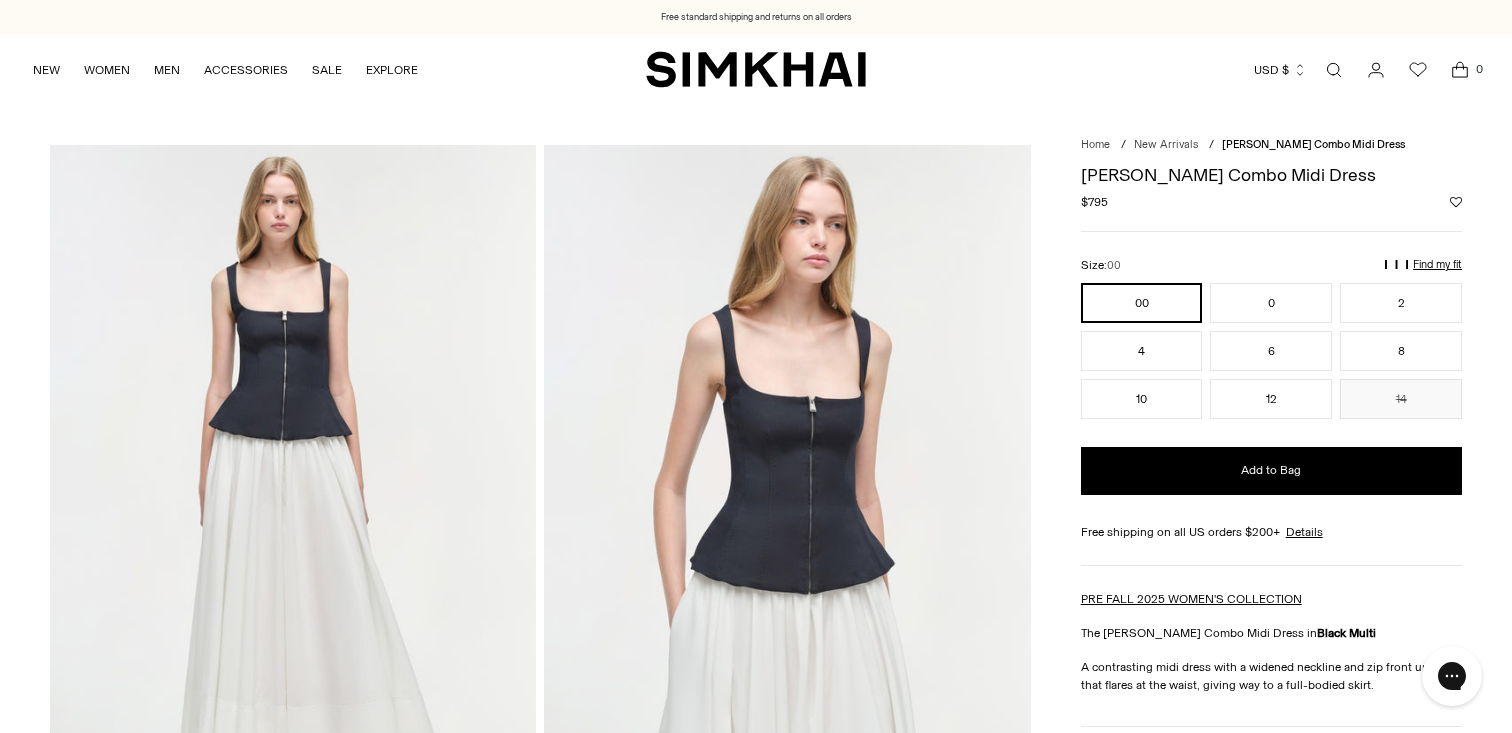 click at bounding box center [293, 510] 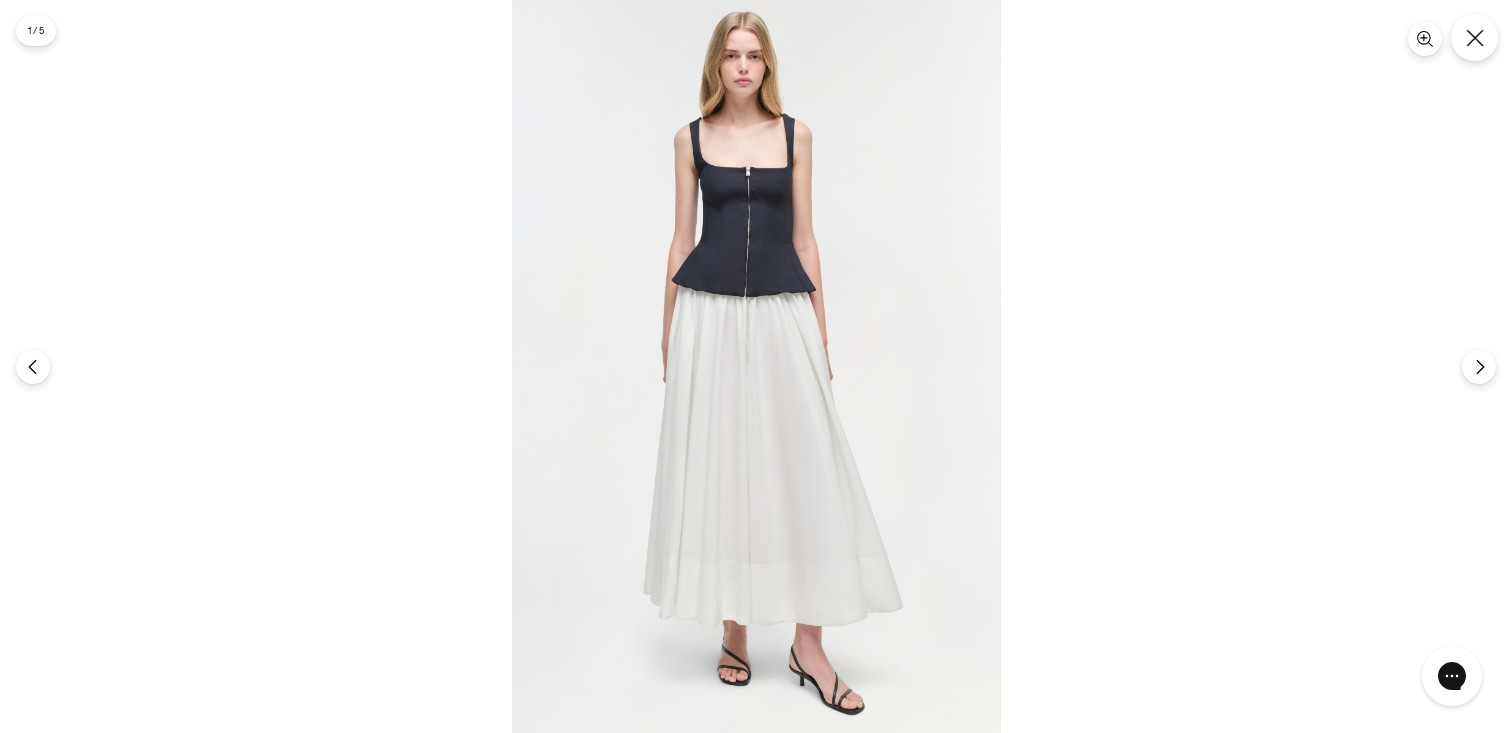 click 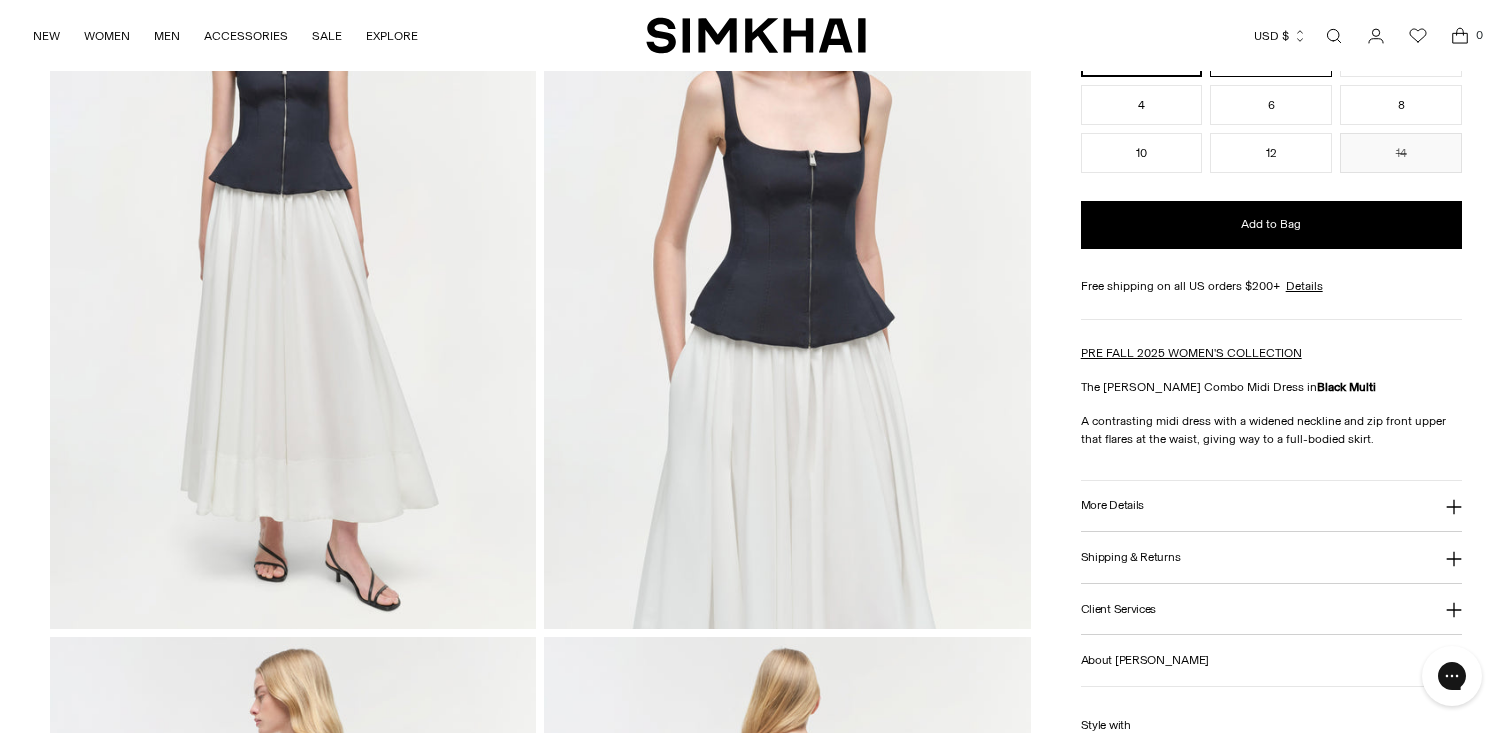 scroll, scrollTop: 265, scrollLeft: 0, axis: vertical 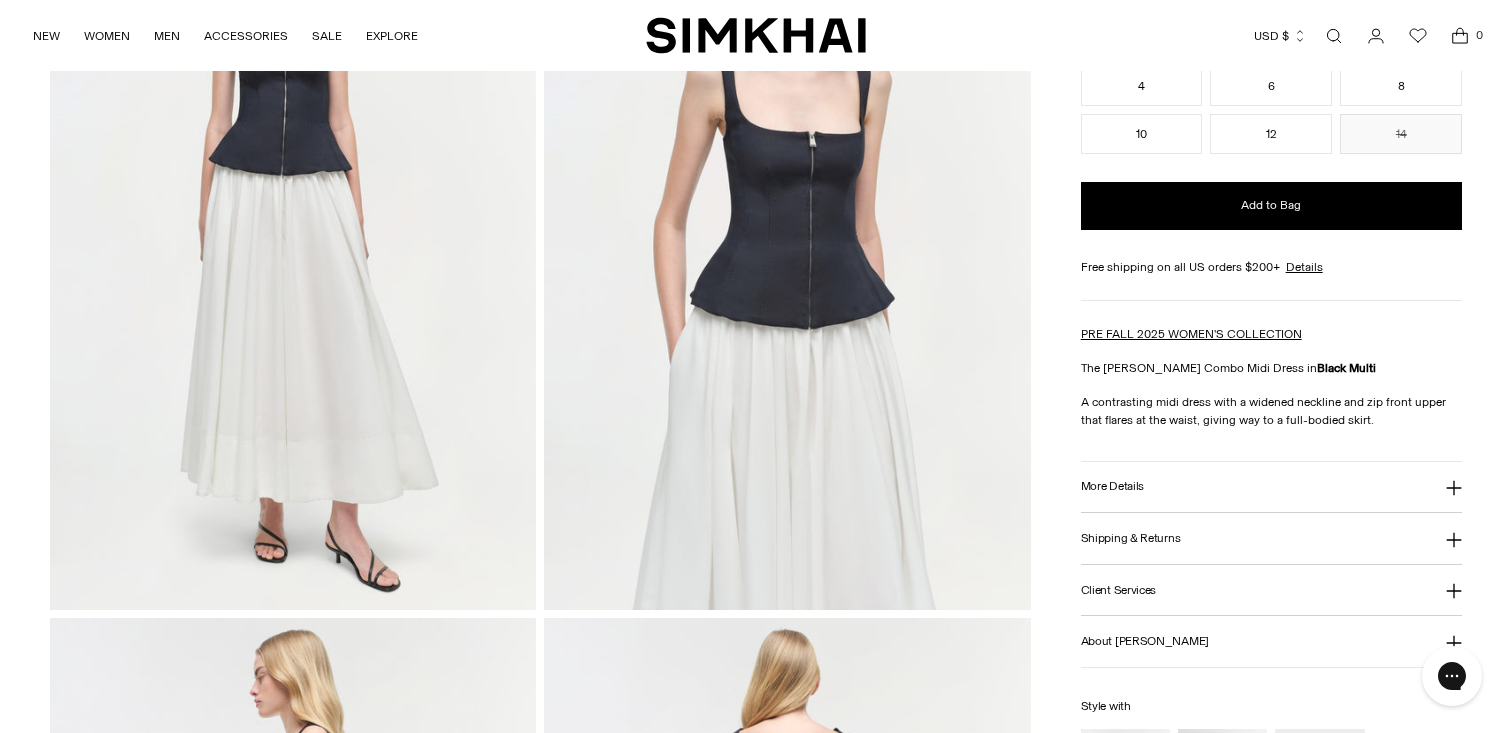 click on "Home
/
New Arrivals
/
Jolynn Combo Midi Dress
Jolynn Combo Midi Dress
Regular price
$795
Unit price
/ per" at bounding box center [756, 982] 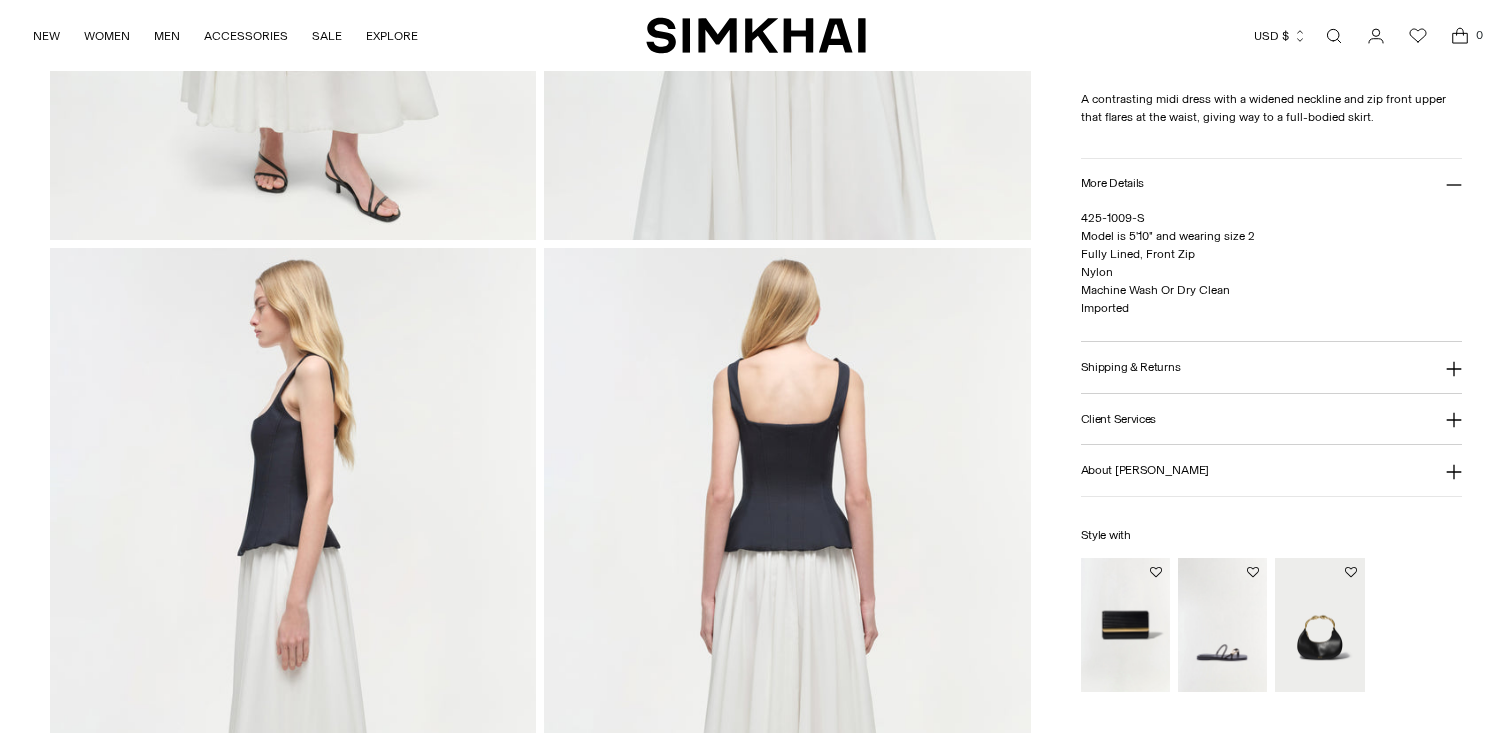 scroll, scrollTop: 677, scrollLeft: 0, axis: vertical 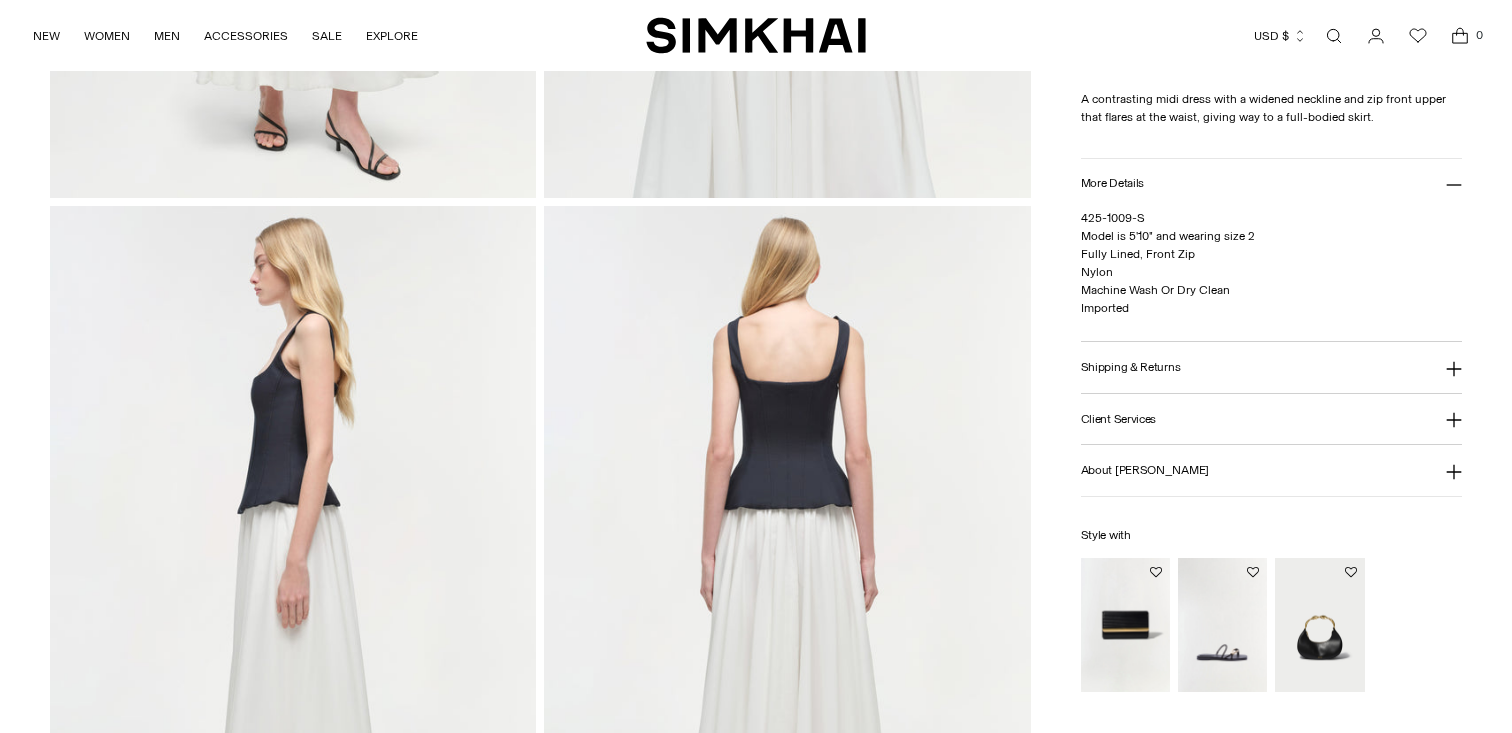 click at bounding box center [787, 571] 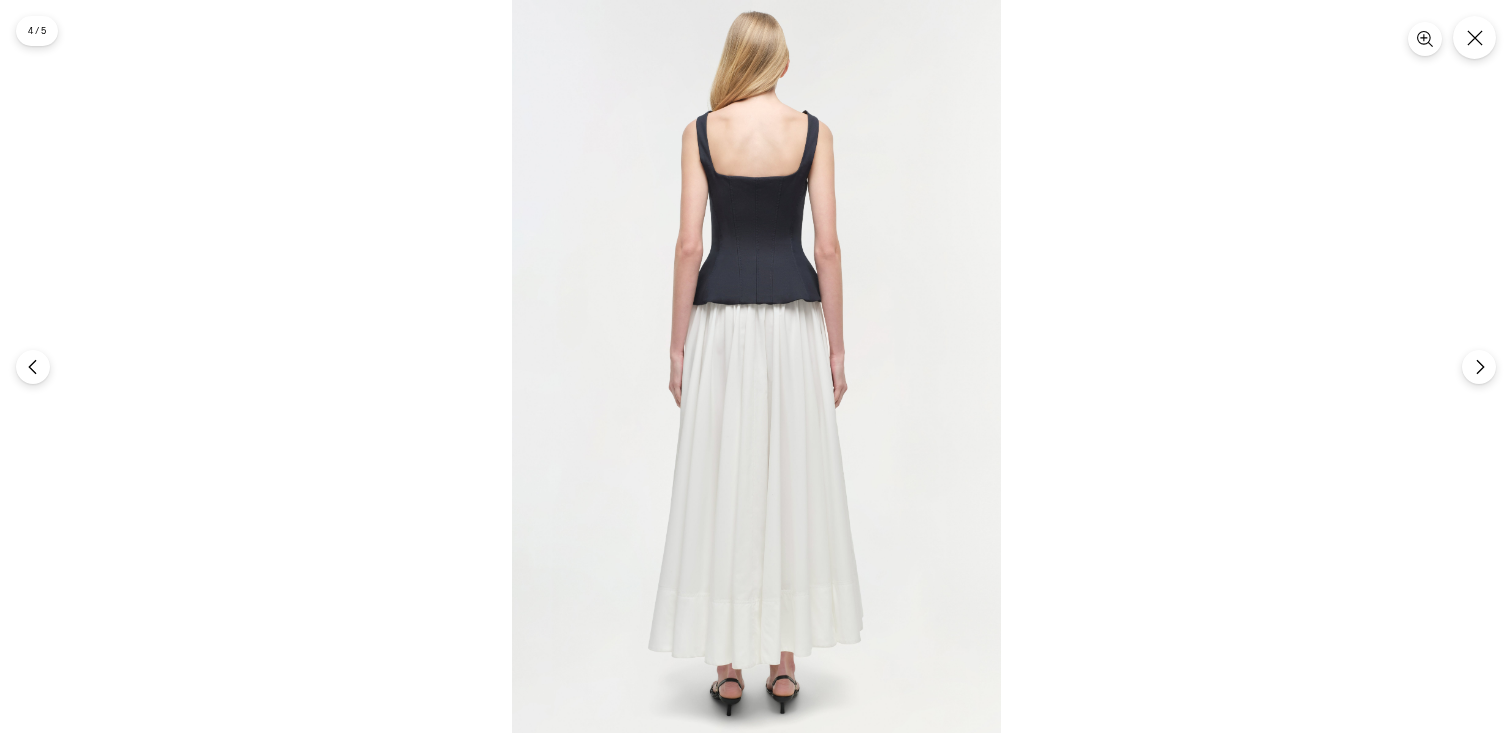 click at bounding box center [756, 366] 